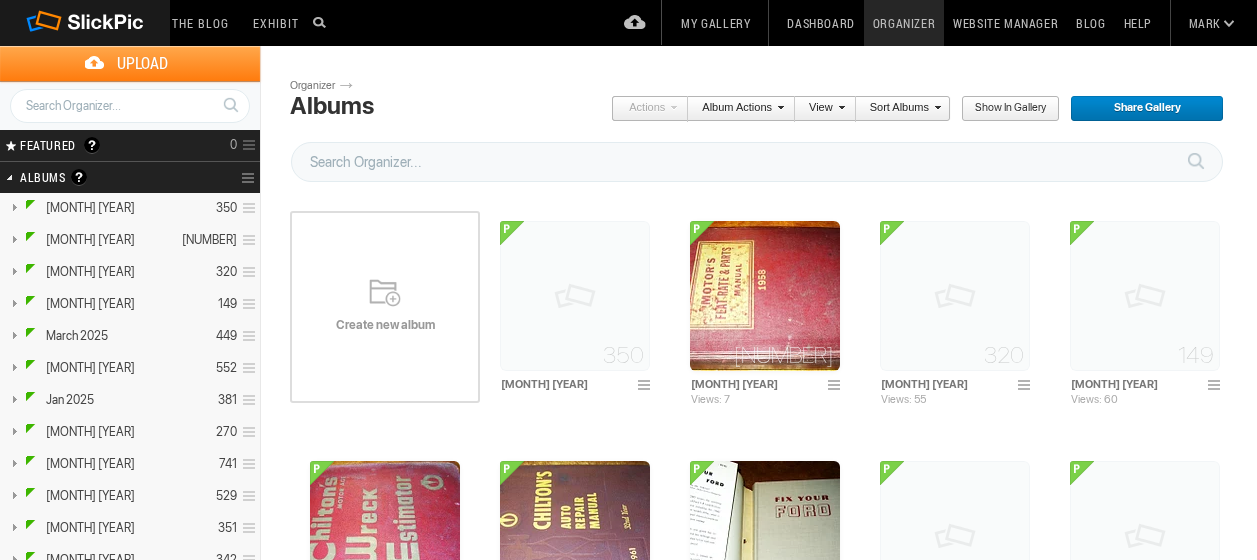 scroll, scrollTop: 0, scrollLeft: 0, axis: both 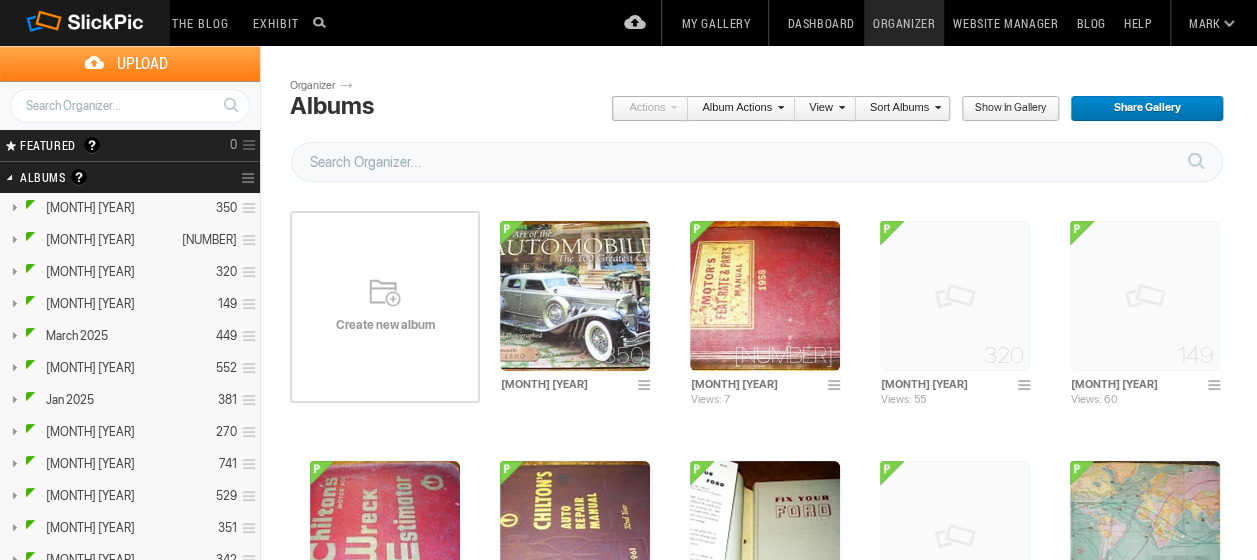 click at bounding box center [250, 178] 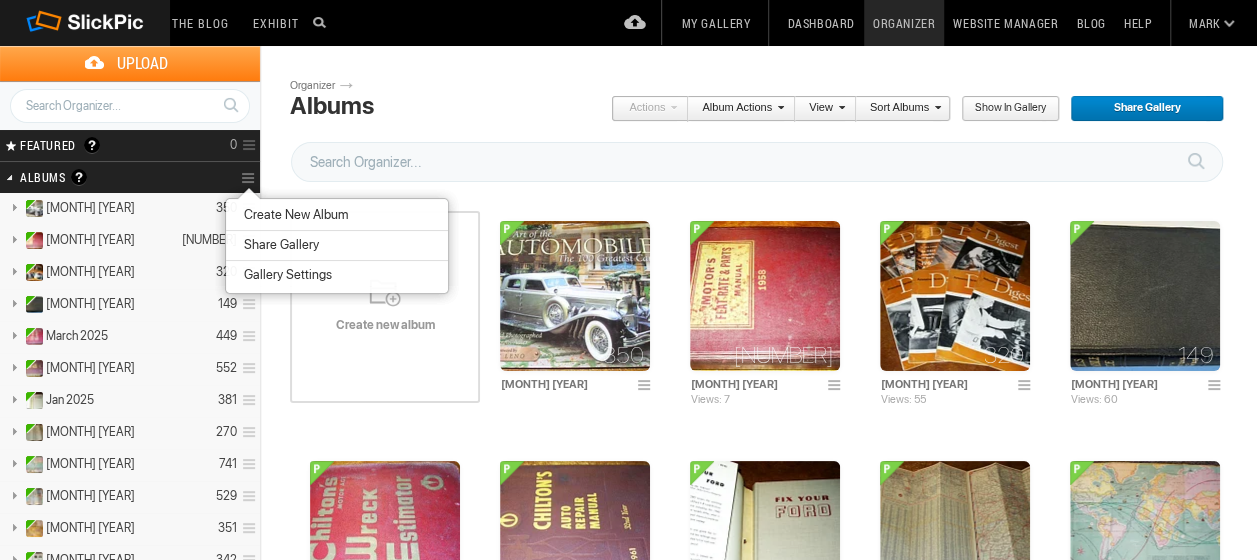 click on "Create New Album" at bounding box center (293, 215) 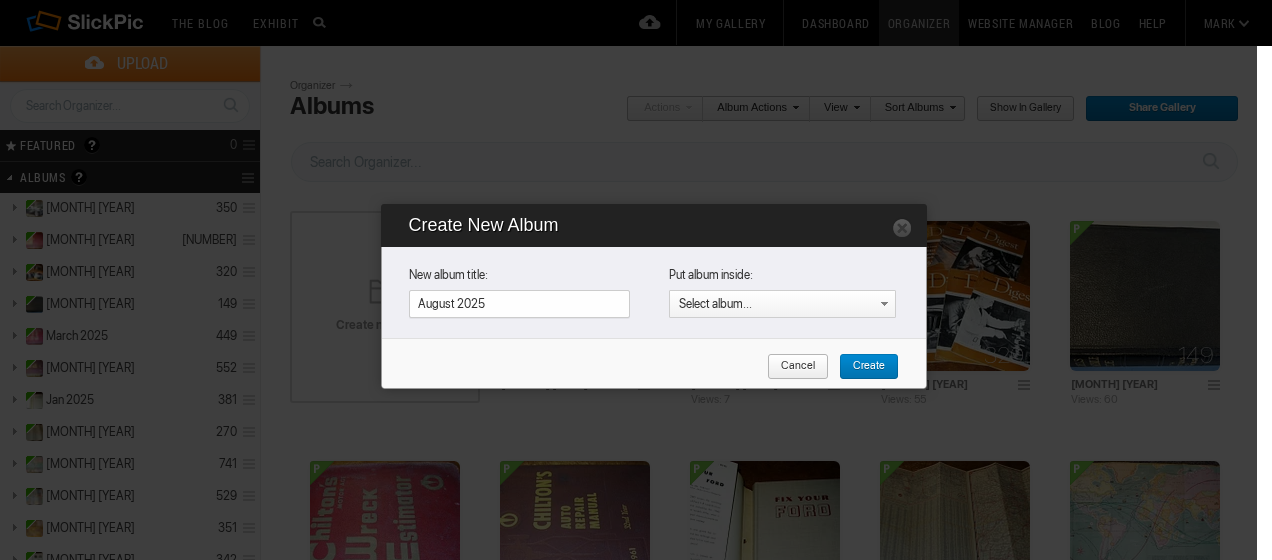 type on "August 2025" 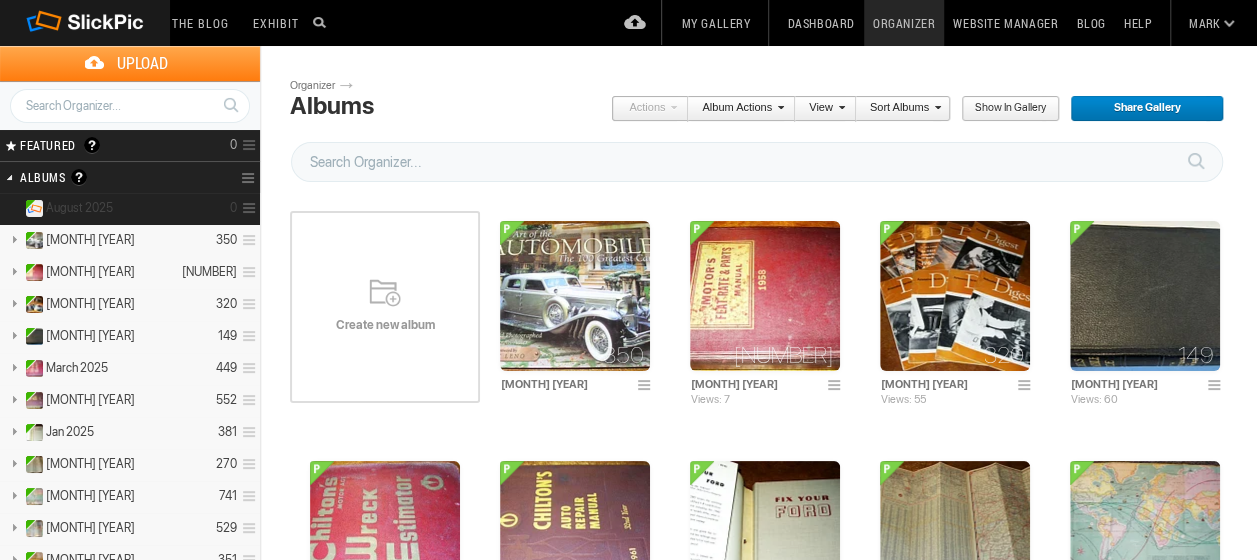 click at bounding box center (246, 208) 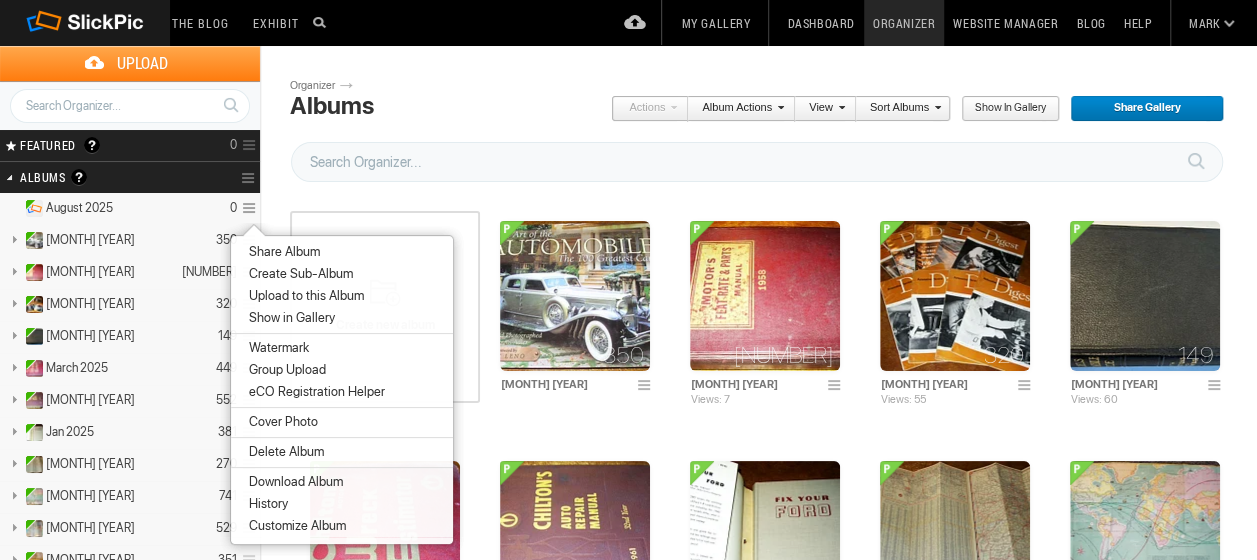 click on "Create Sub-Album" at bounding box center [298, 274] 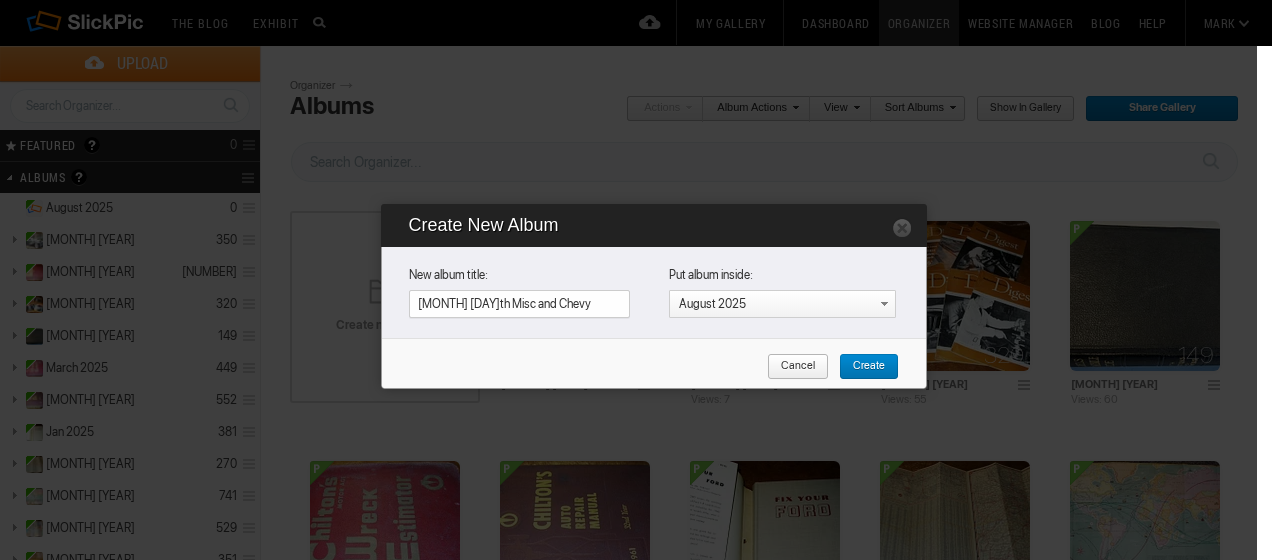type on "[MONTH] [DAY] Misc and Chevy" 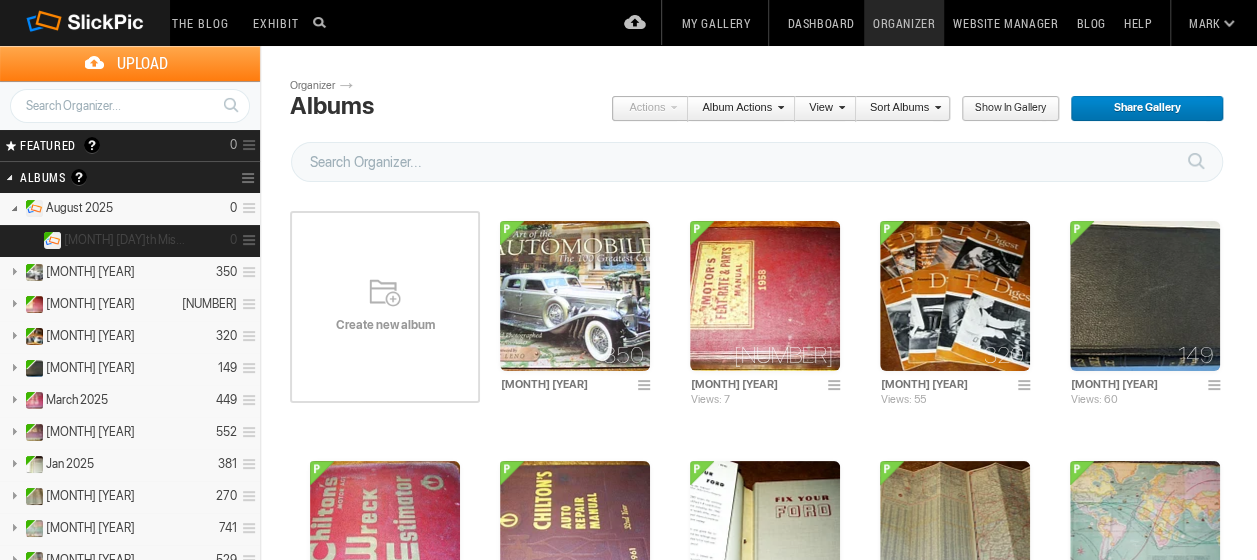 click on "[MONTH] [DAY] Misc and Chevy" at bounding box center [125, 240] 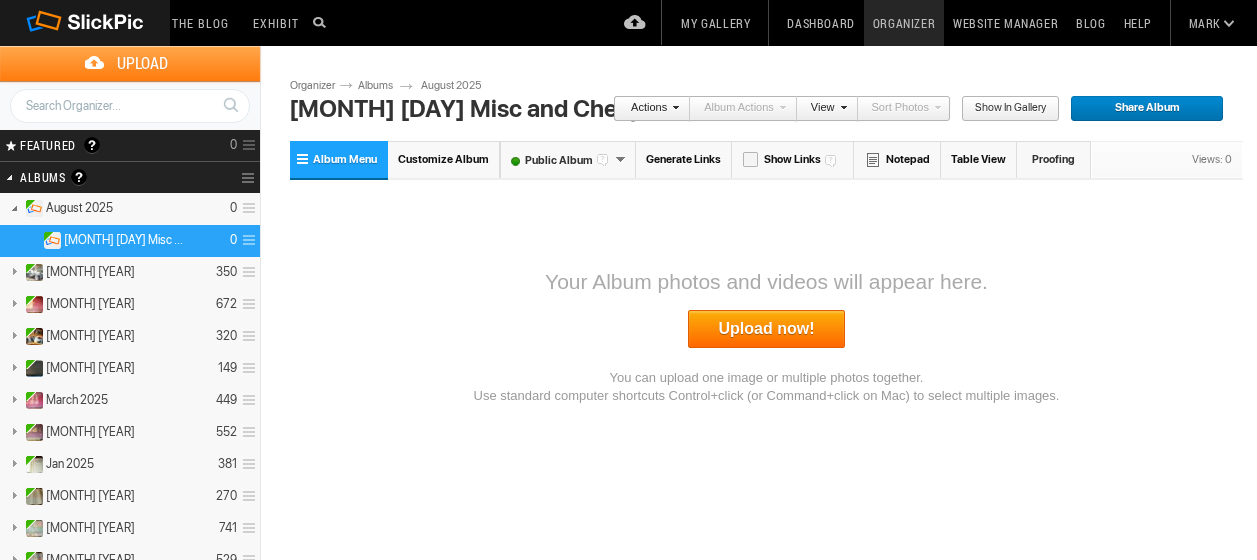 scroll, scrollTop: 0, scrollLeft: 0, axis: both 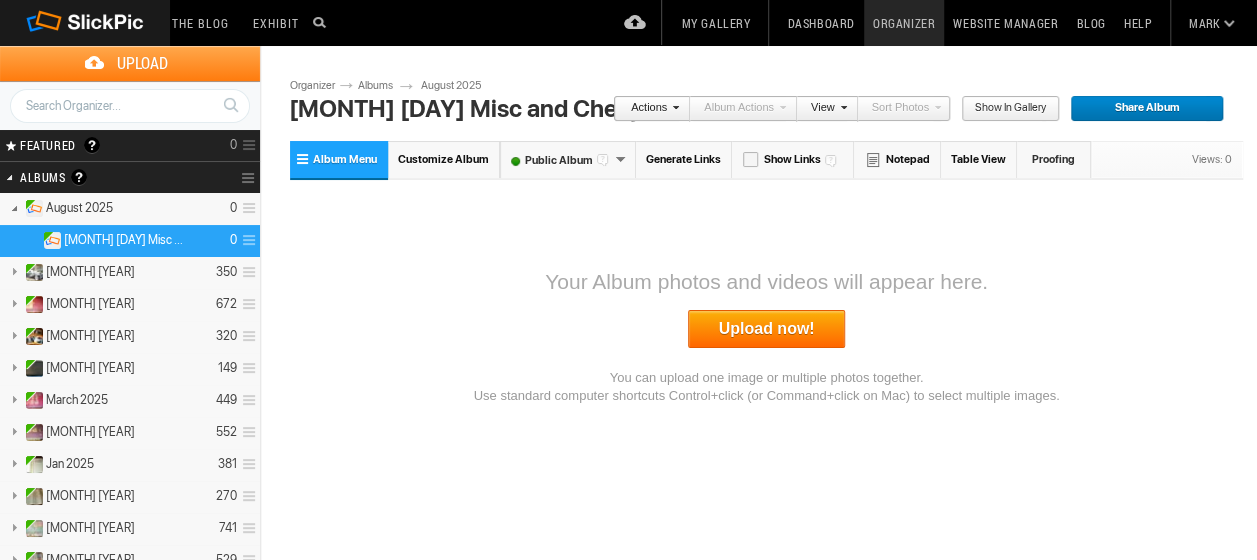 click on "Upload now!" at bounding box center (767, 329) 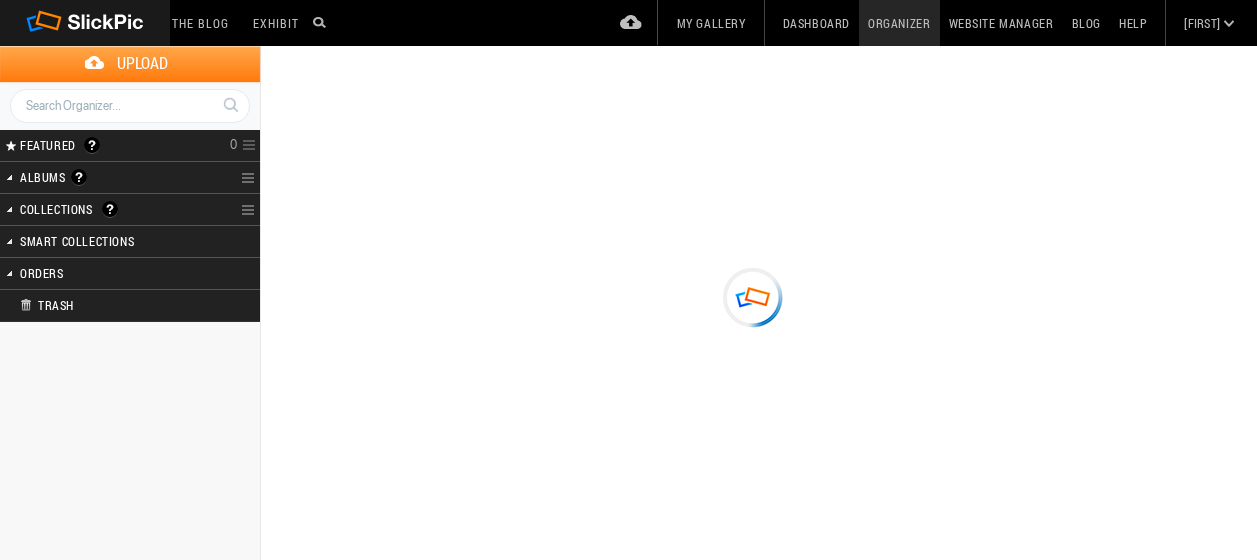 scroll, scrollTop: 0, scrollLeft: 0, axis: both 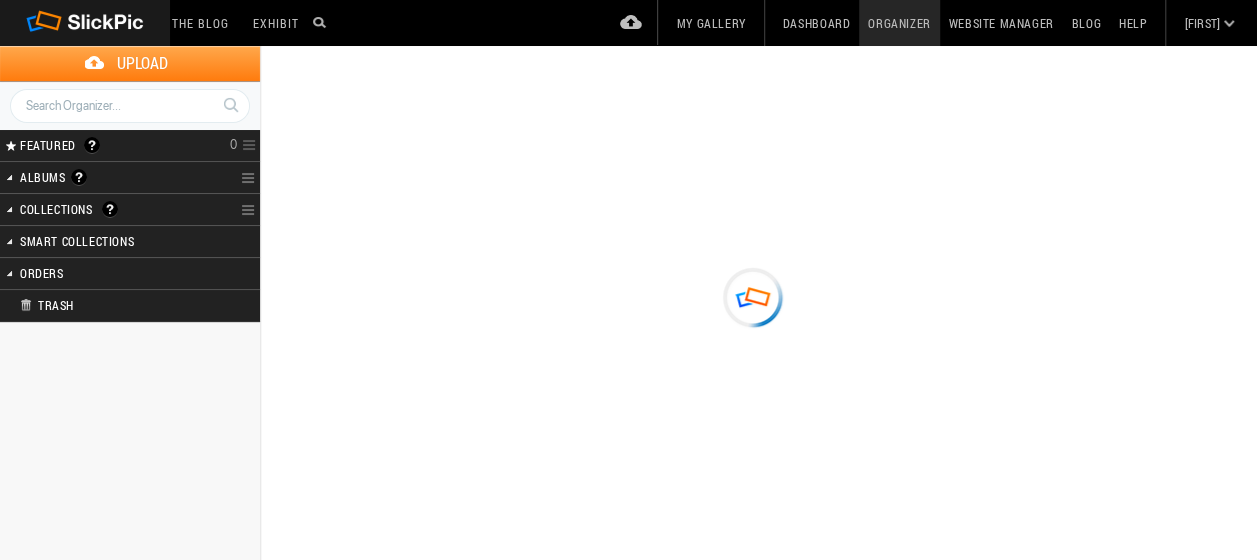 type on "[MONTH] [DAY]th Misc and Chevy" 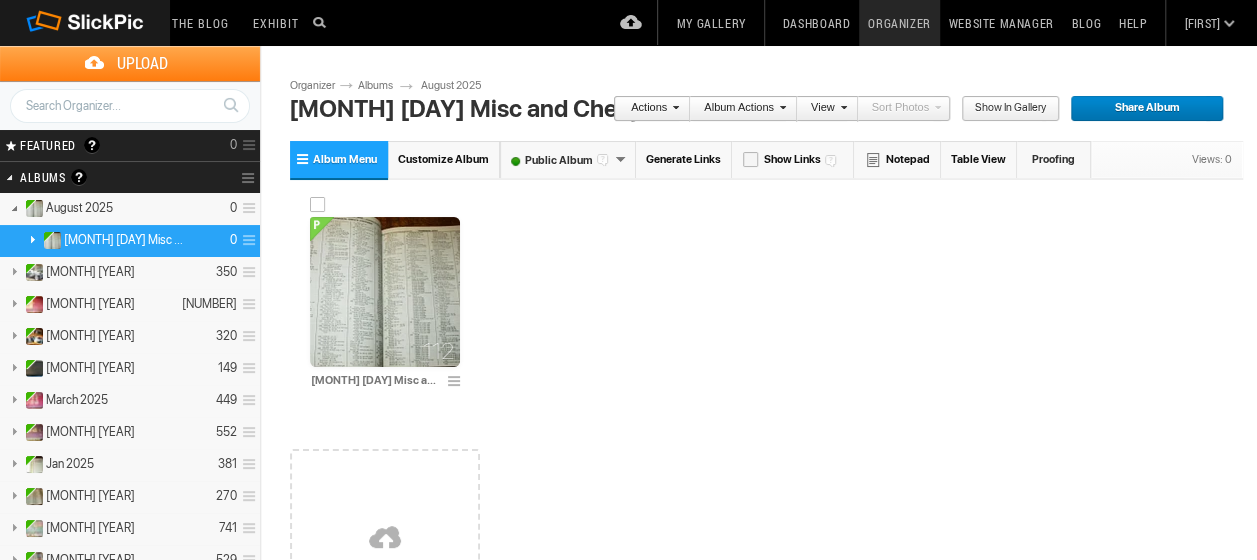 click at bounding box center (385, 292) 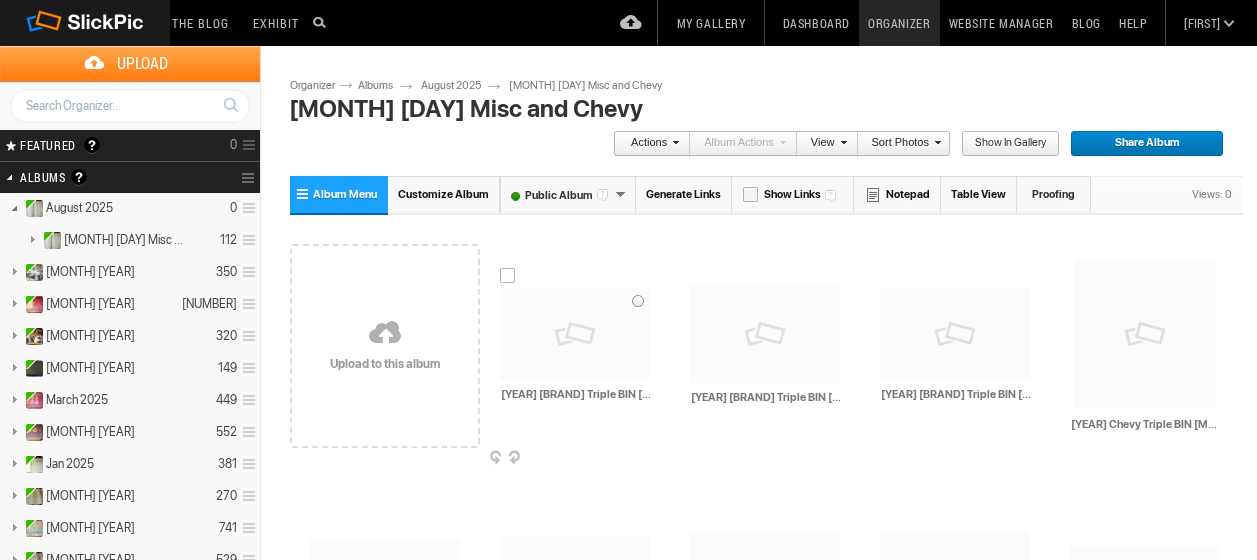 scroll, scrollTop: 0, scrollLeft: 0, axis: both 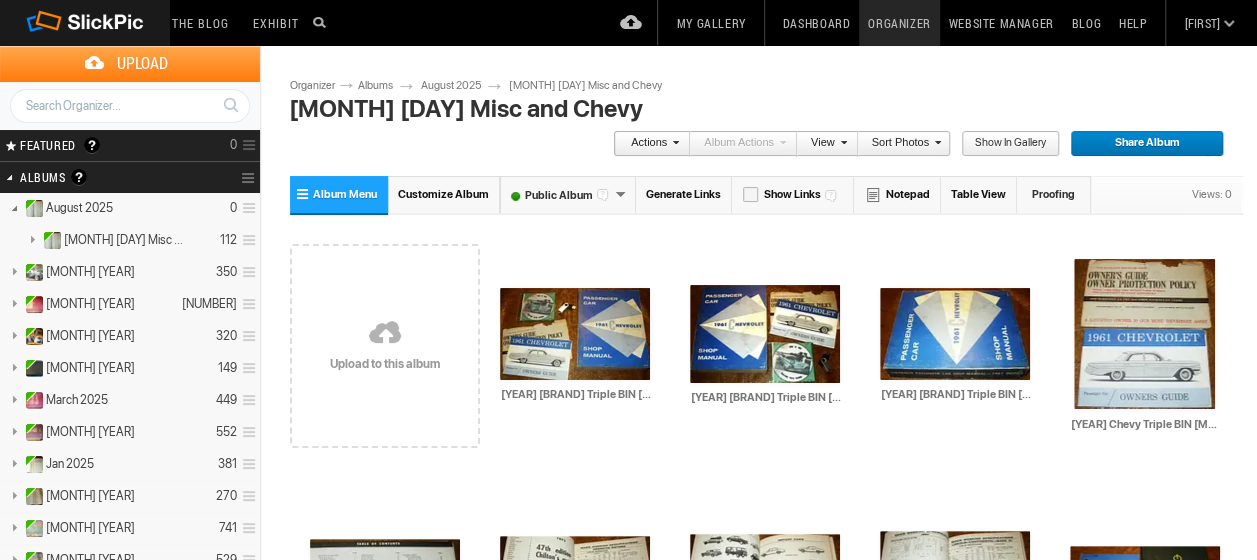 click at bounding box center (673, 142) 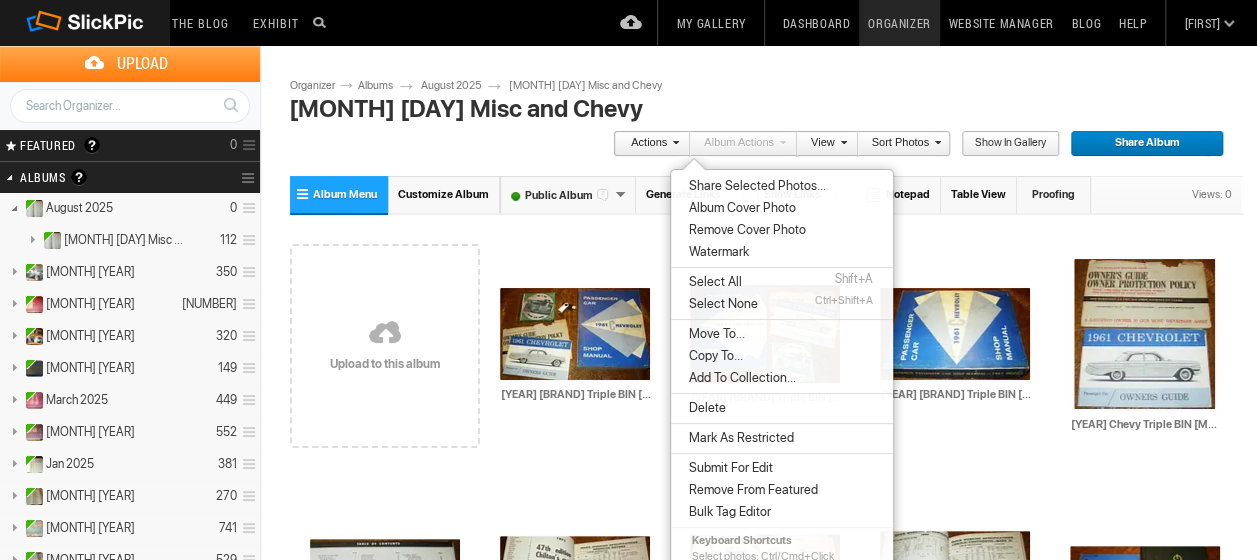 click on "Select All" at bounding box center (712, 282) 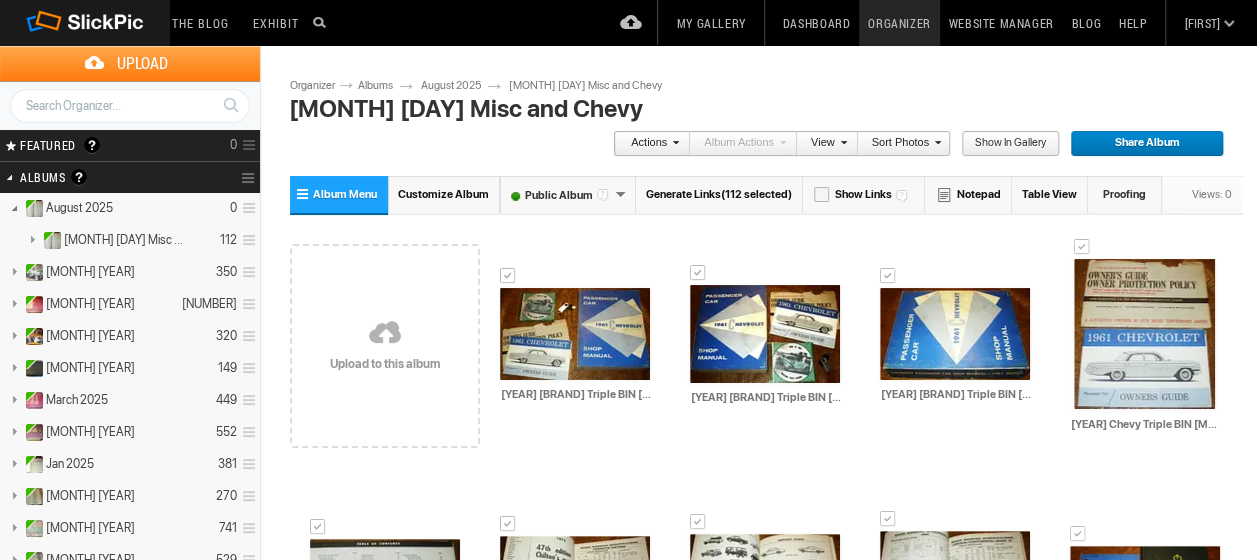 click at bounding box center (673, 142) 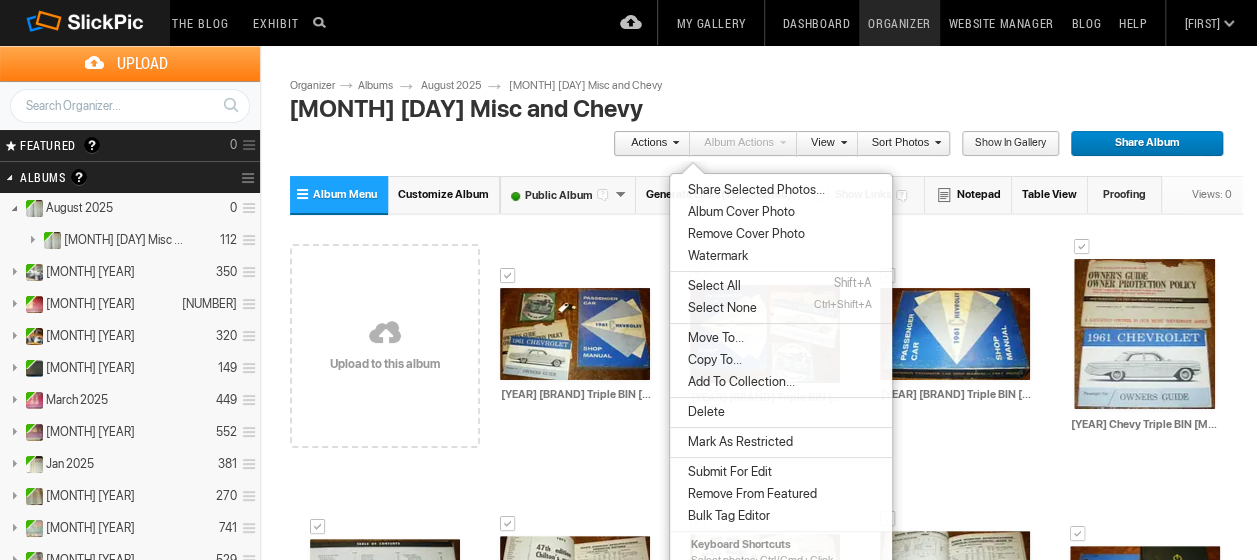 click on "Share Selected Photos..." at bounding box center [753, 190] 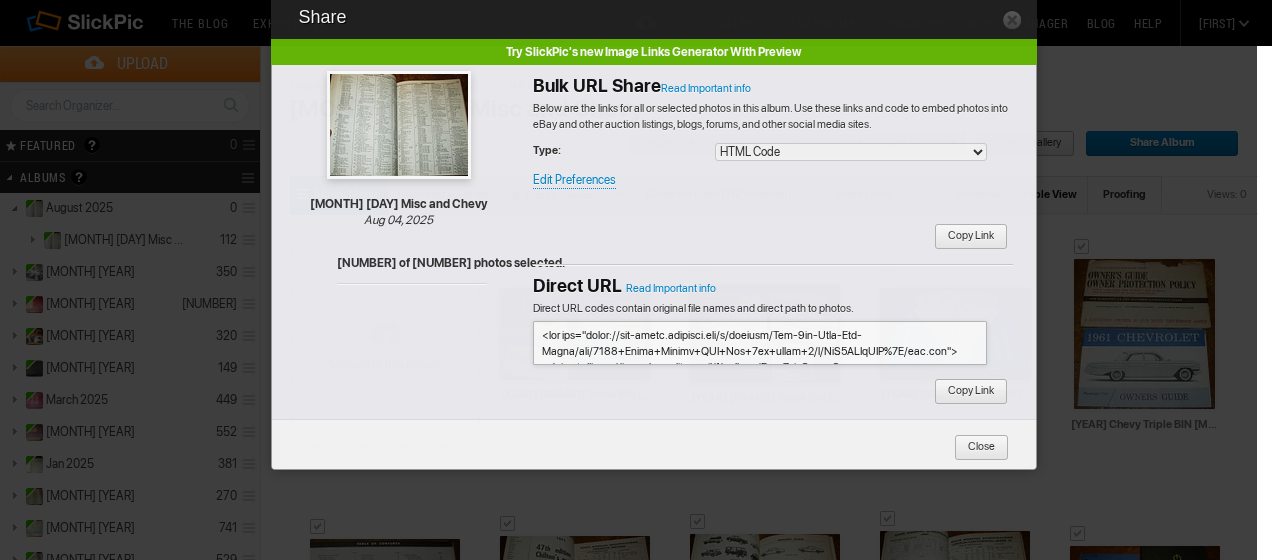 type on "<!-- SlickPic.com image hosting. HTML Bulk Share code Starts Here -->
<div style="text-align: left"><img src='https://bulk-share.slickpic.com/album/share/T1041D1WcjLzME/22782093.0/700/p/1961_Chevy_Triple_BIN_Aug_4th_cover_1.jpg' border='0' style='padding: 0 5px 5px 0' alt='1961 Chevy Triple BIN Aug 4th cover 1' title='1961 Chevy Triple BIN Aug 4th cover 1'/><br><br><img src='https://bulk-share.slickpic.com/album/share/T1041D1WcjLzME/22782098.0/700/p/1961_Chevy_Triple_BIN_Aug_4th_cover_2.jpg' border='0' style='padding: 0 5px 5px 0' alt='1961 Chevy Triple BIN Aug 4th cover 2' title='1961 Chevy Triple BIN Aug 4th cover 2'/><br><br><img src='https://bulk-share.slickpic.com/album/share/T1041D1WcjLzME/22782096.0/700/p/1961_Chevy_Triple_BIN_Aug_4th_cover_3.jpg' border='0' style='padding: 0 5px 5px 0' alt='1961 Chevy Triple BIN Aug 4th cover 3' title='1961 Chevy Triple BIN Aug 4th cover 3'/><br><br><img src='https://bulk-share.slickpic.com/album/share/T1041D1WcjLzME/22782099.0/700/p/1961_Chevy_Triple_BIN_Aug_4th_c..." 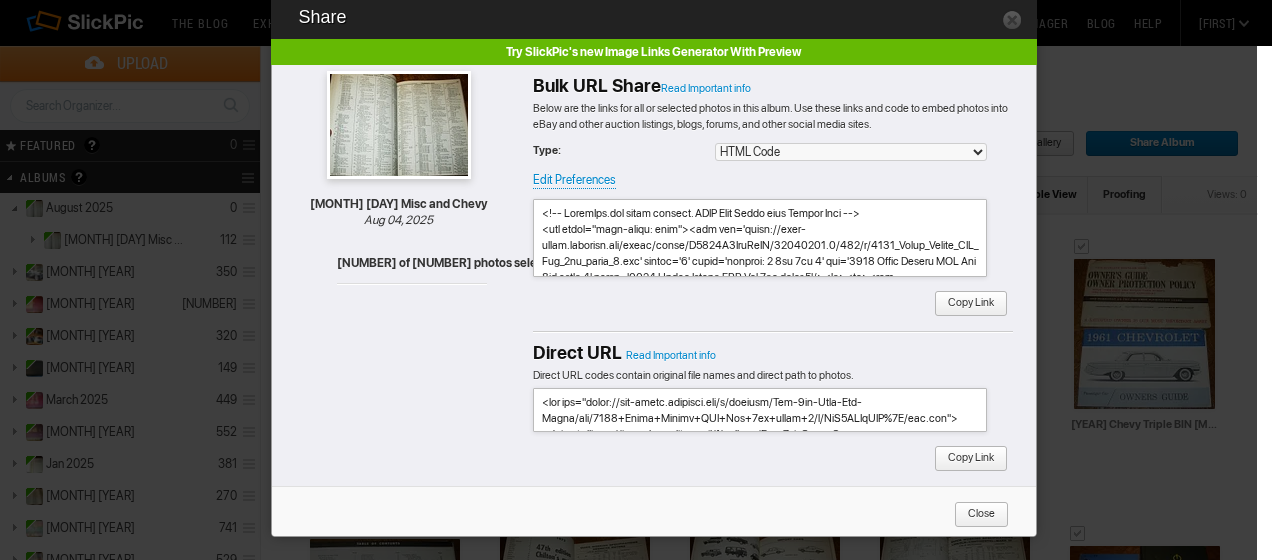 click at bounding box center [760, 238] 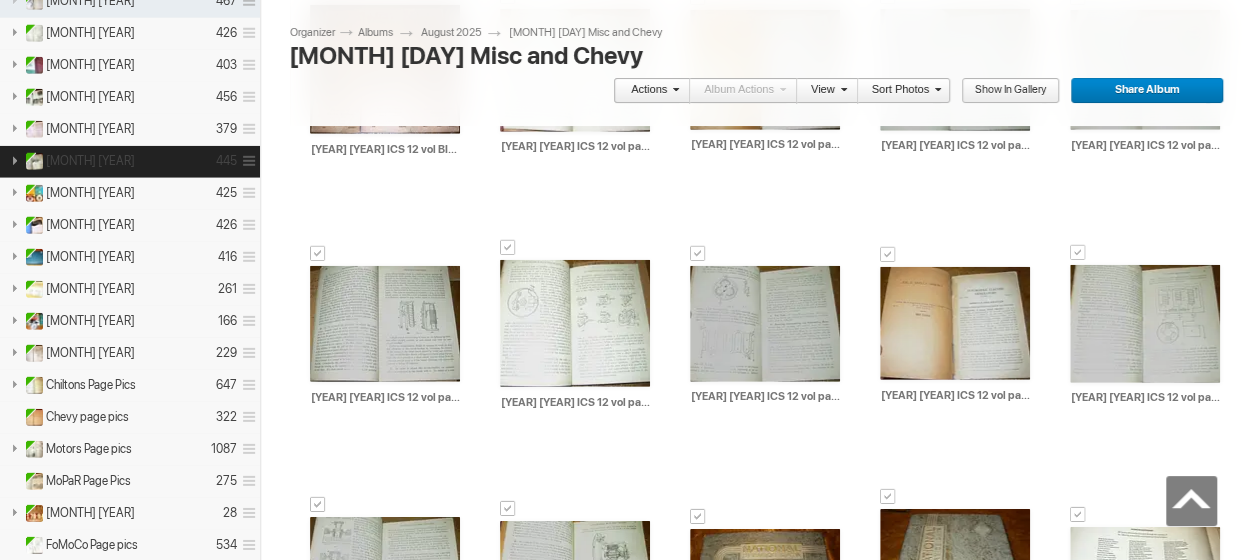 scroll, scrollTop: 2700, scrollLeft: 0, axis: vertical 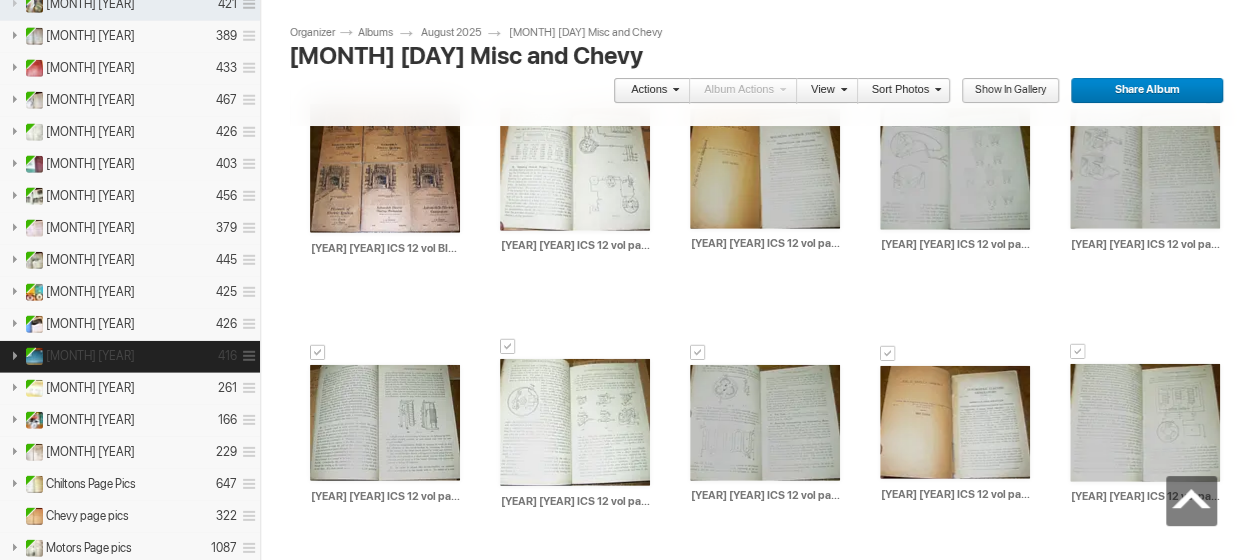 click on "Feb 2018
416" at bounding box center (130, 357) 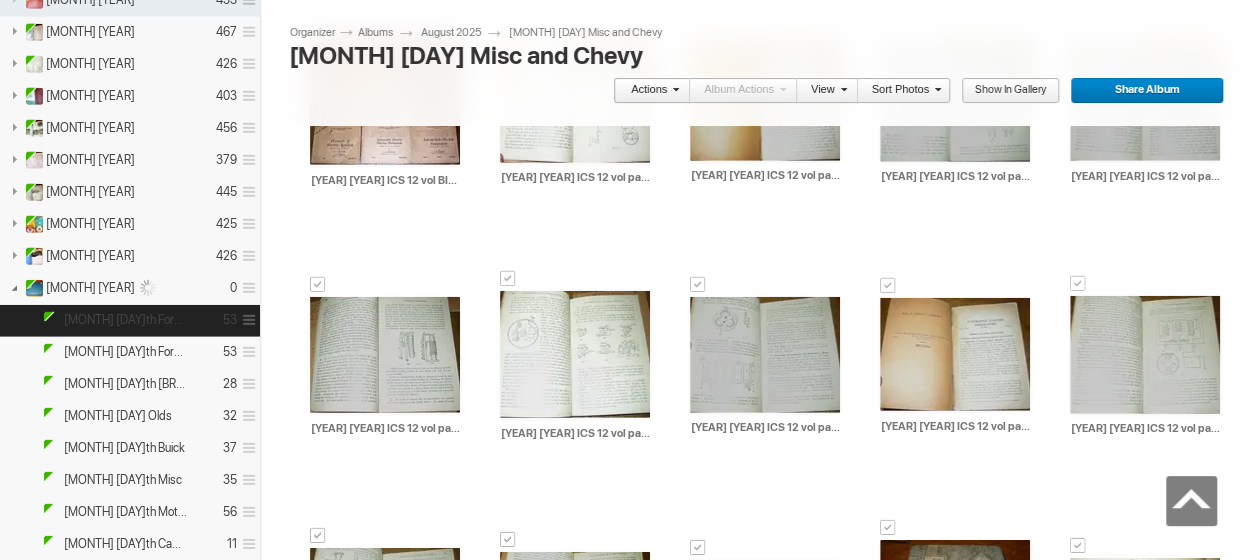 scroll, scrollTop: 2800, scrollLeft: 0, axis: vertical 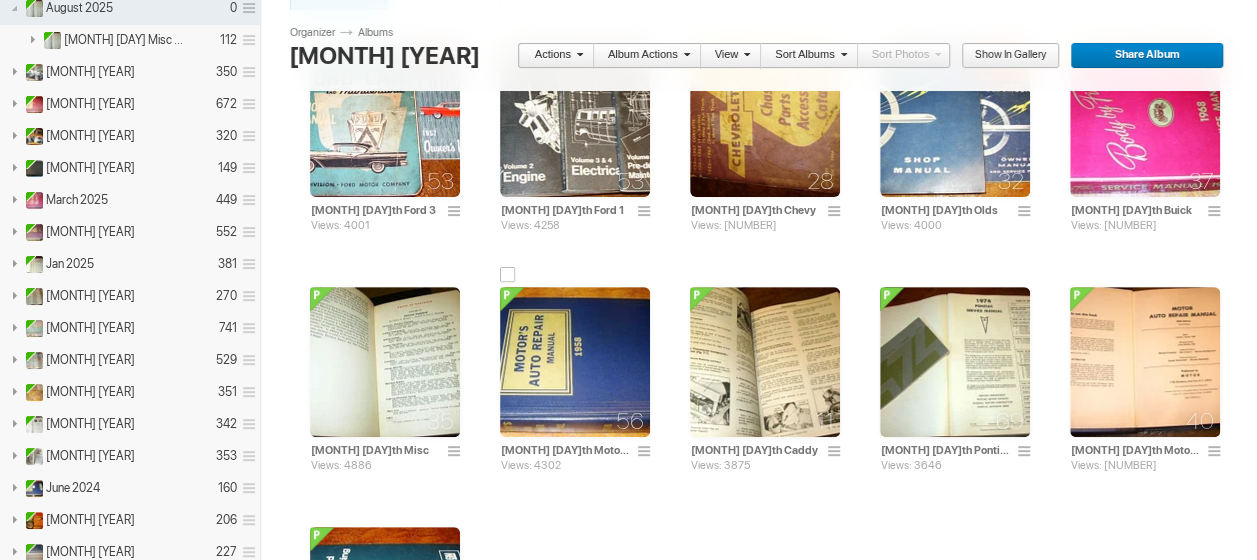 click at bounding box center [575, 362] 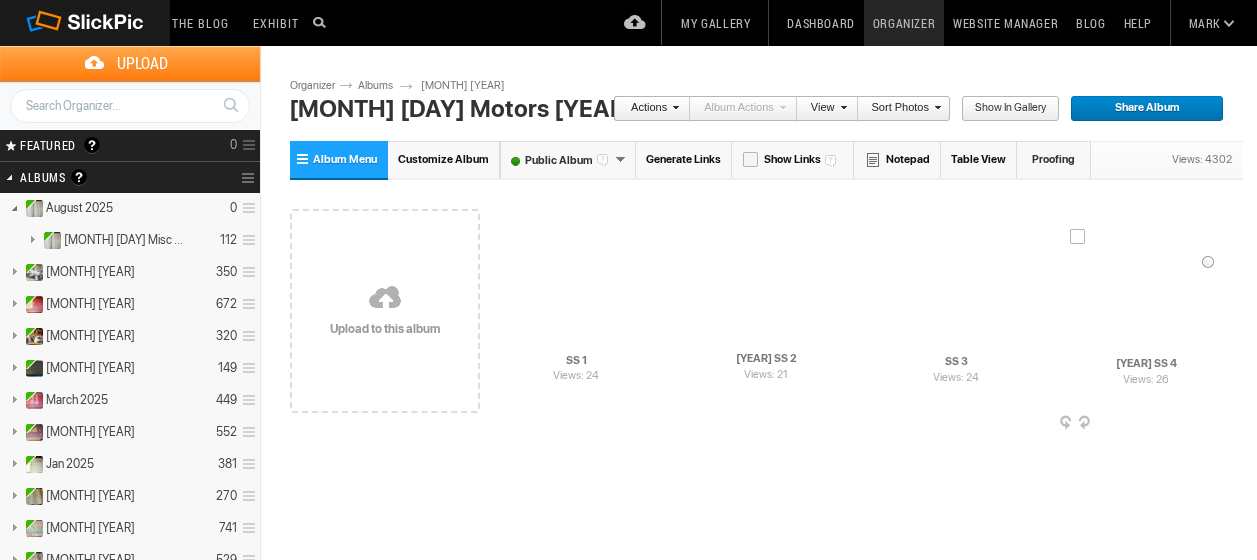 scroll, scrollTop: 0, scrollLeft: 0, axis: both 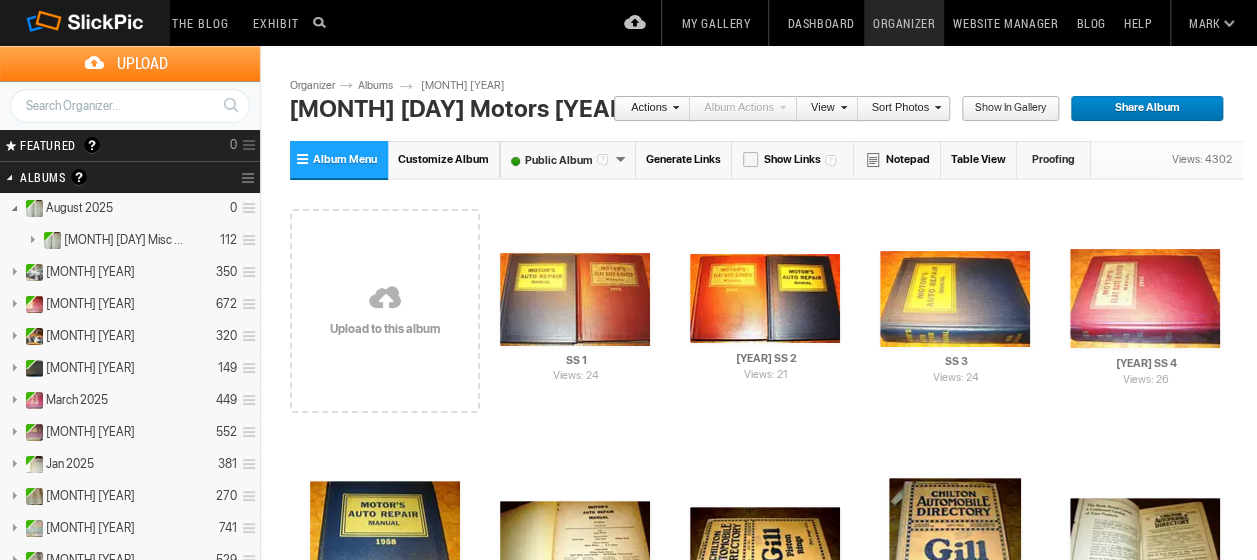 click at bounding box center [673, 107] 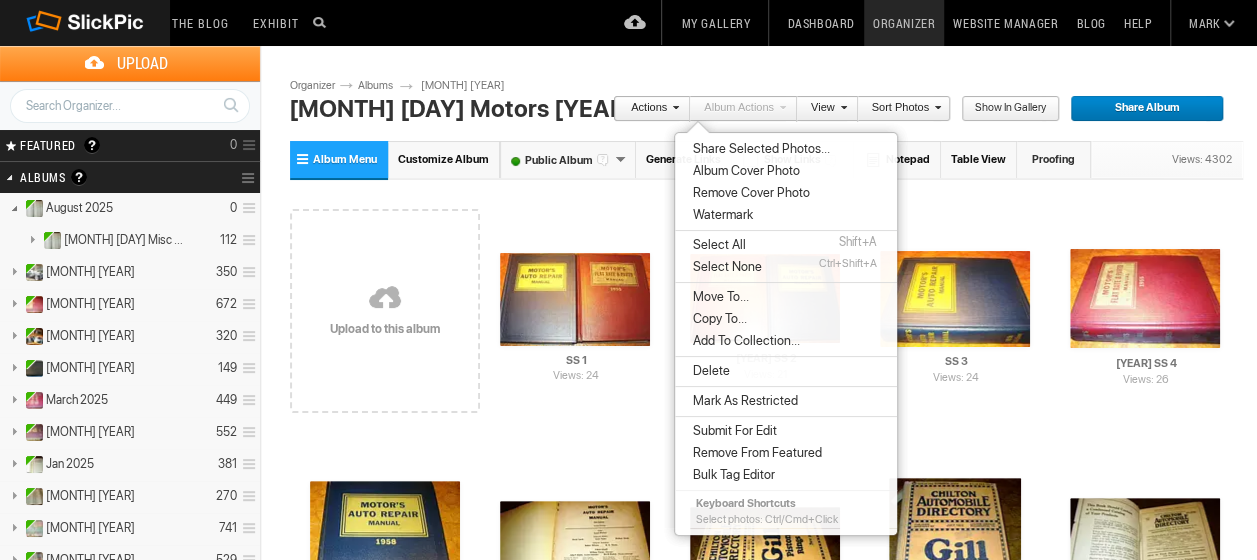 click on "Select All" at bounding box center [716, 245] 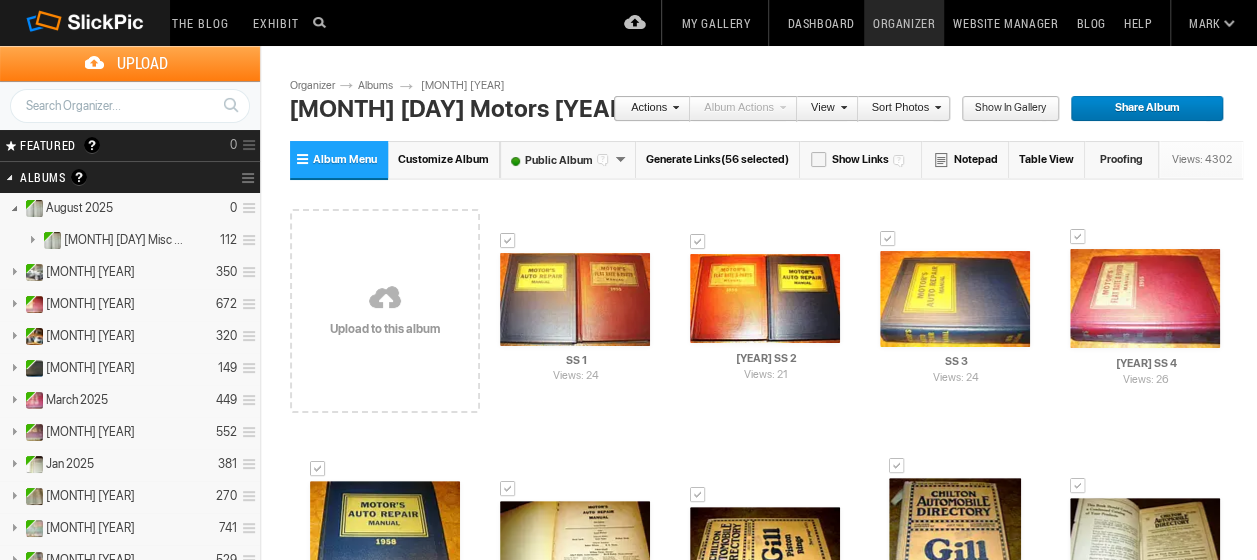click at bounding box center (673, 107) 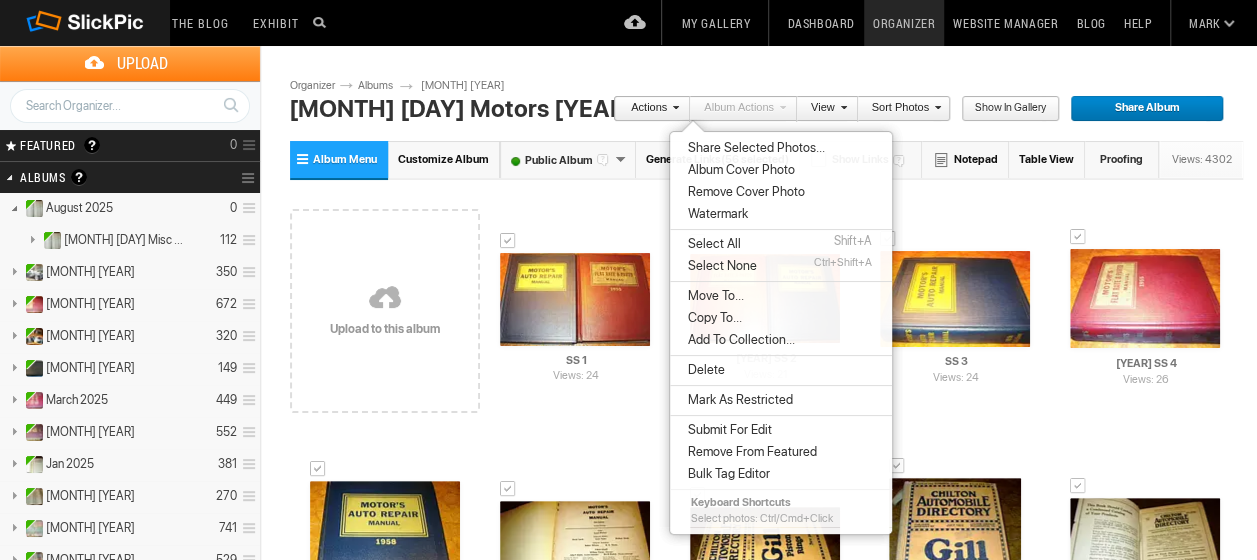 click on "Delete" at bounding box center [703, 370] 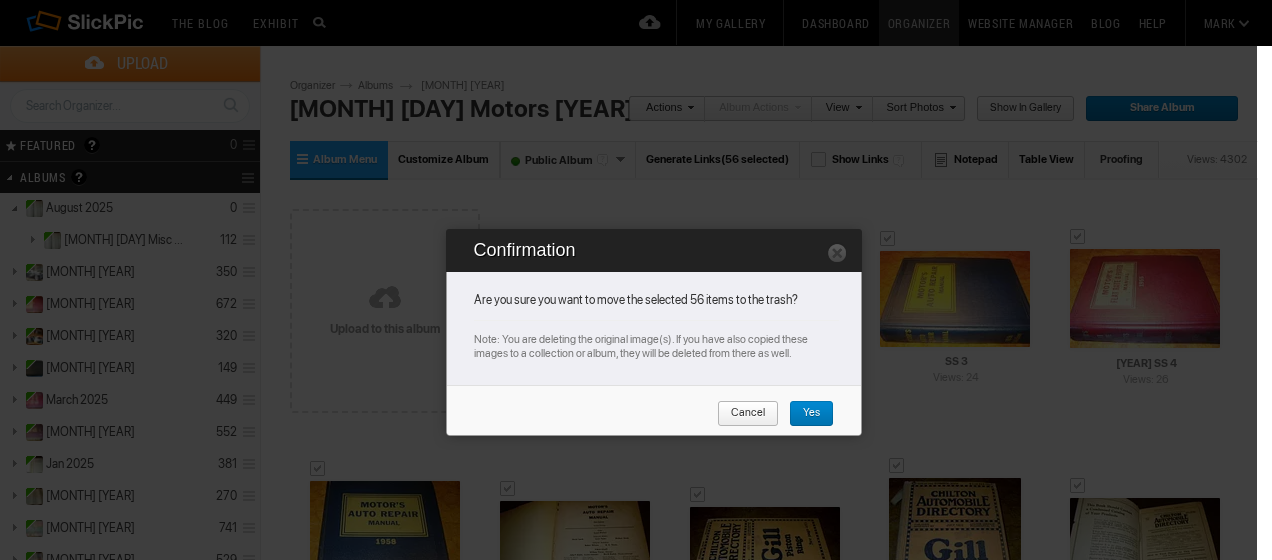 click on "Yes" at bounding box center (804, 414) 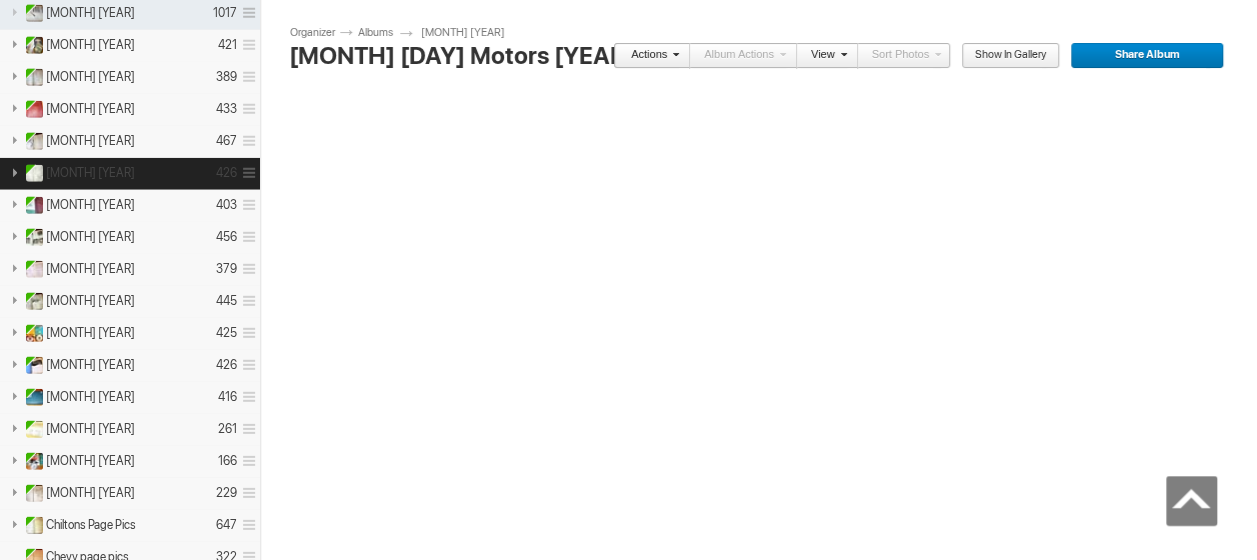 scroll, scrollTop: 2700, scrollLeft: 0, axis: vertical 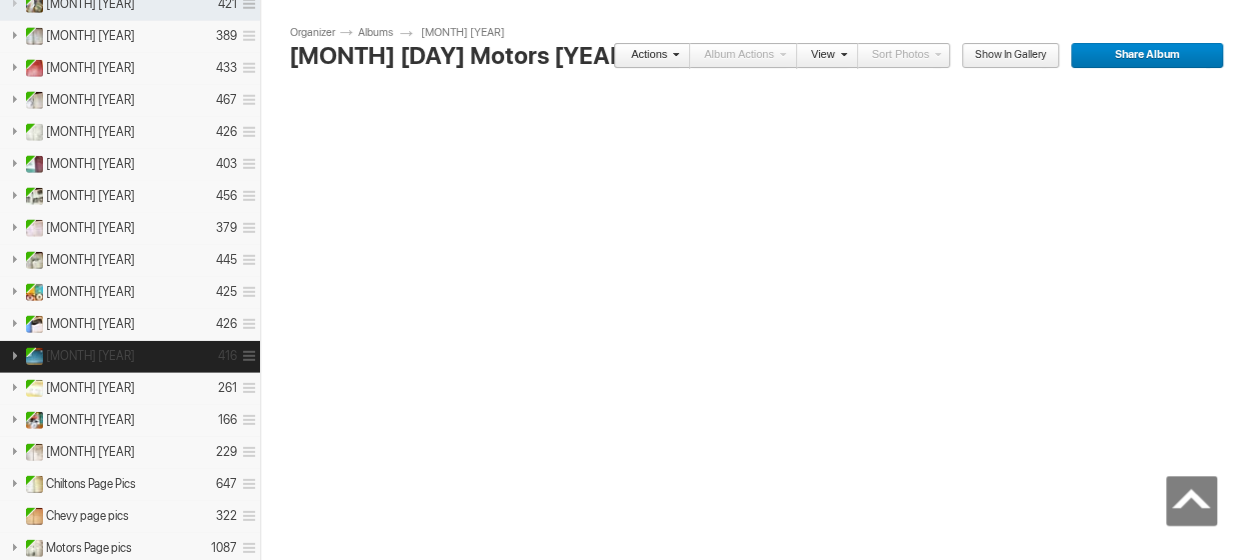 click at bounding box center [14, 355] 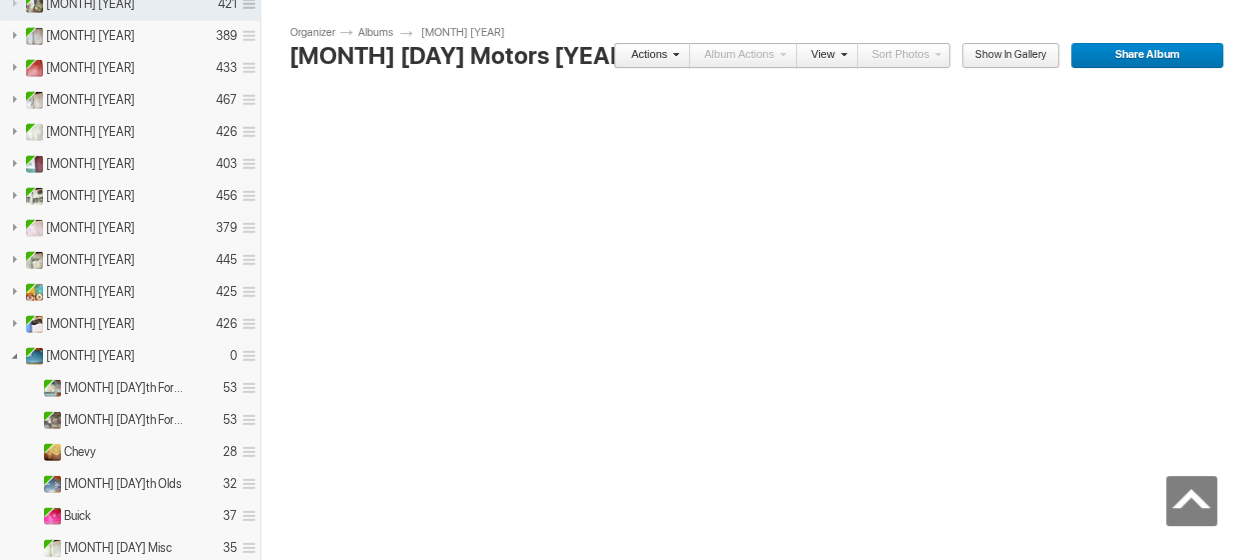 scroll, scrollTop: 2800, scrollLeft: 0, axis: vertical 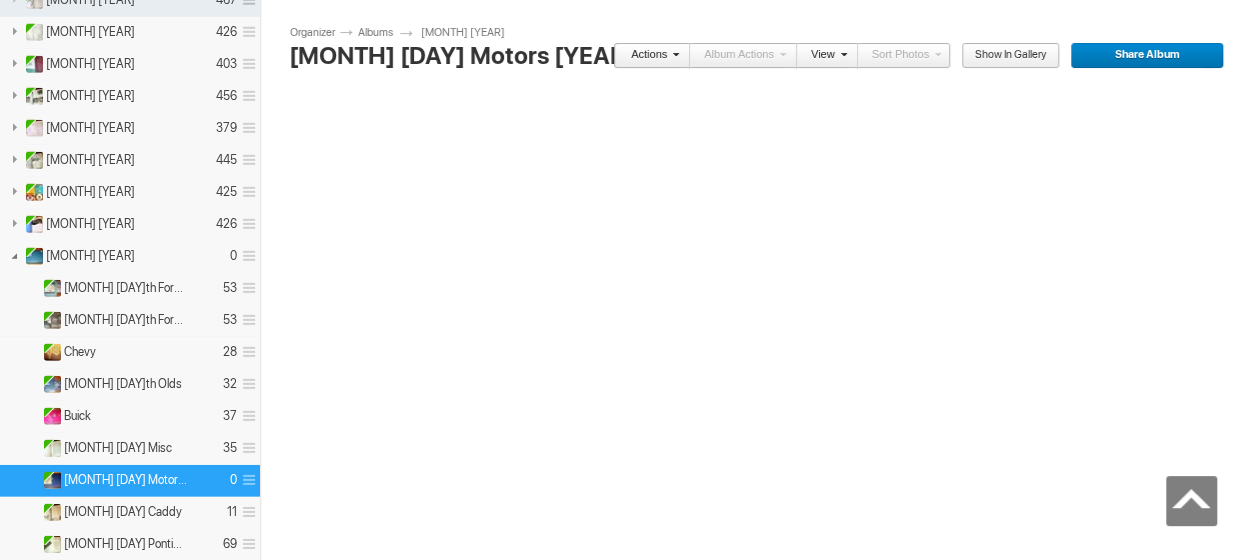 click at bounding box center (246, 480) 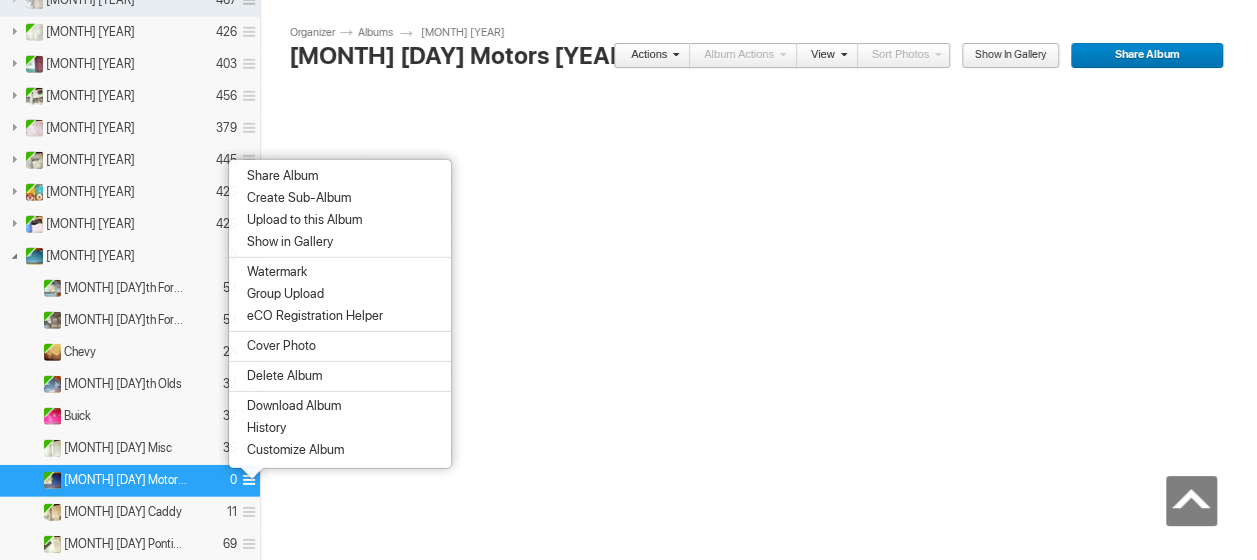 click on "Delete Album" at bounding box center (281, 376) 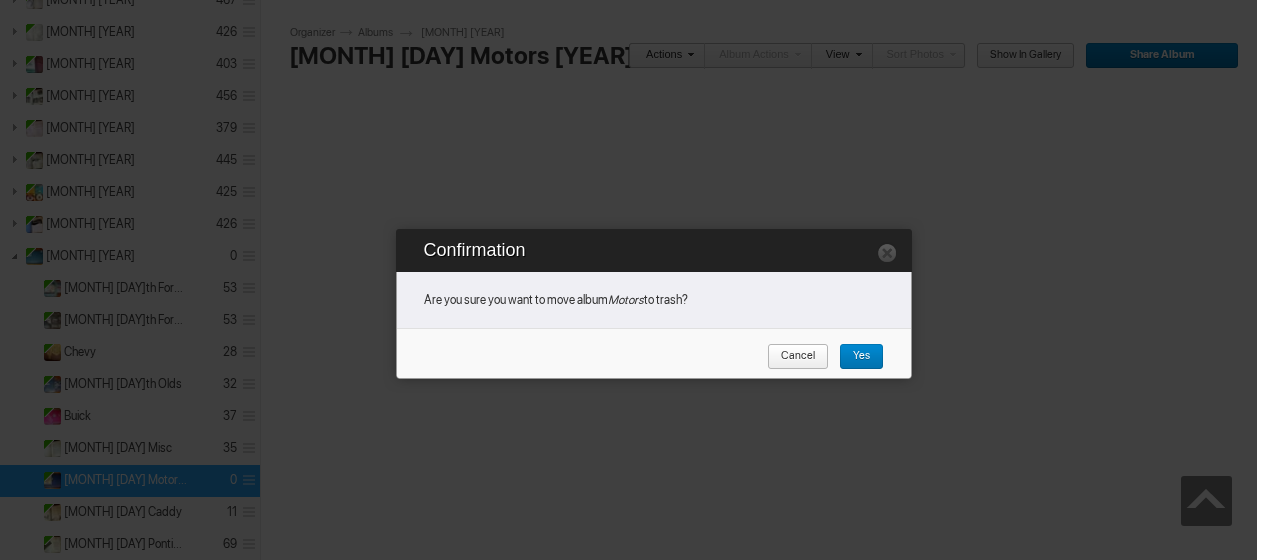 click on "Yes" at bounding box center [854, 357] 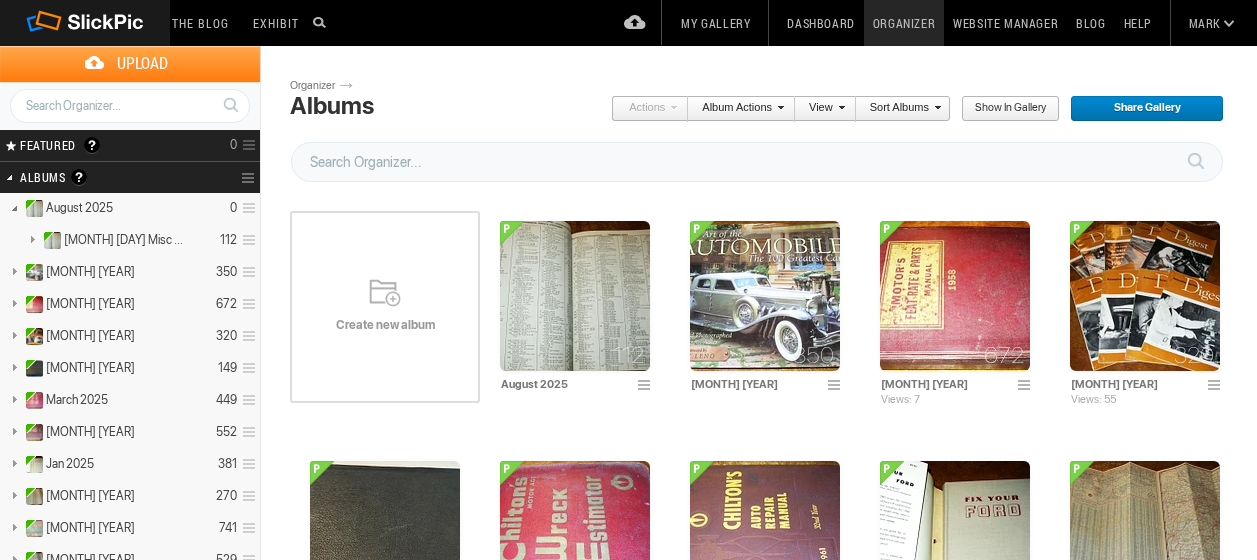 scroll, scrollTop: 0, scrollLeft: 0, axis: both 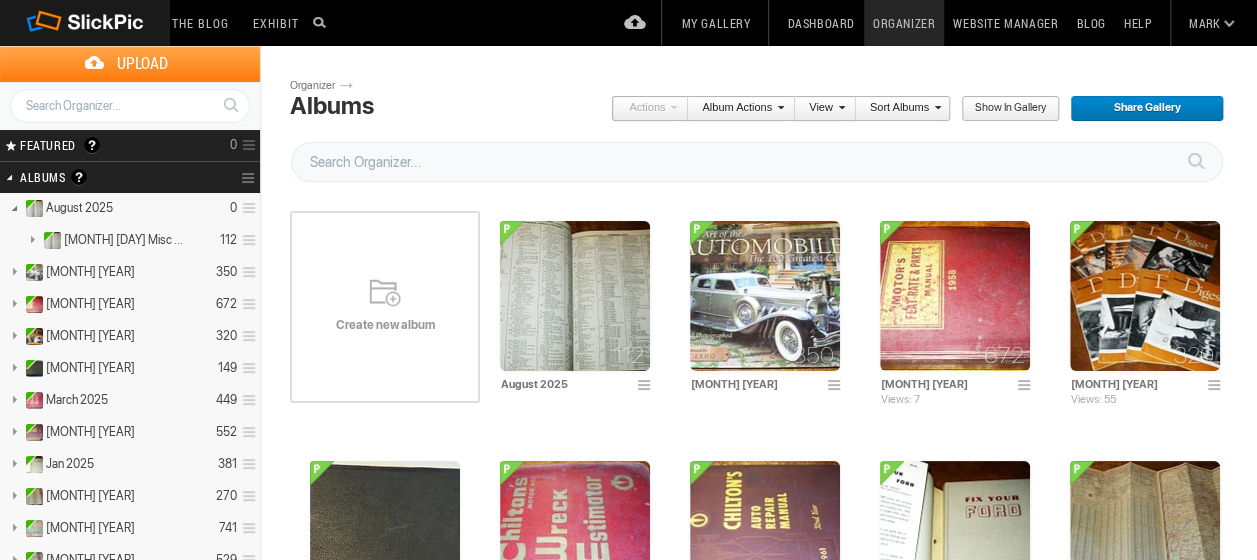 click on "Sign Out" at bounding box center [1176, -20] 